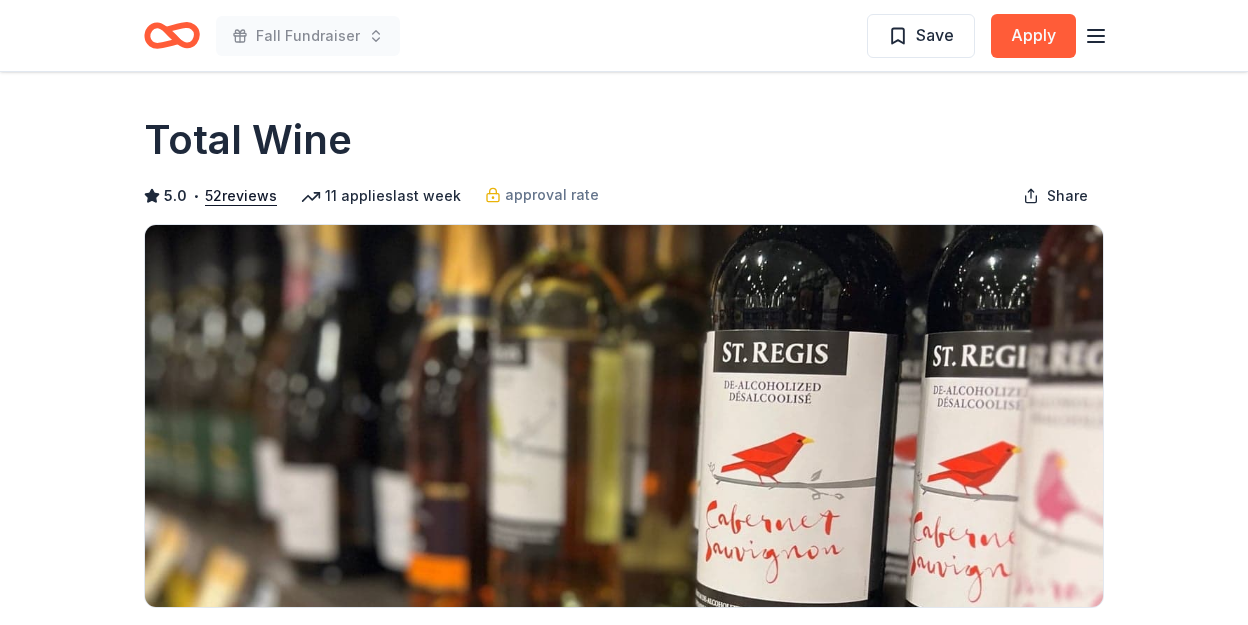 scroll, scrollTop: 0, scrollLeft: 0, axis: both 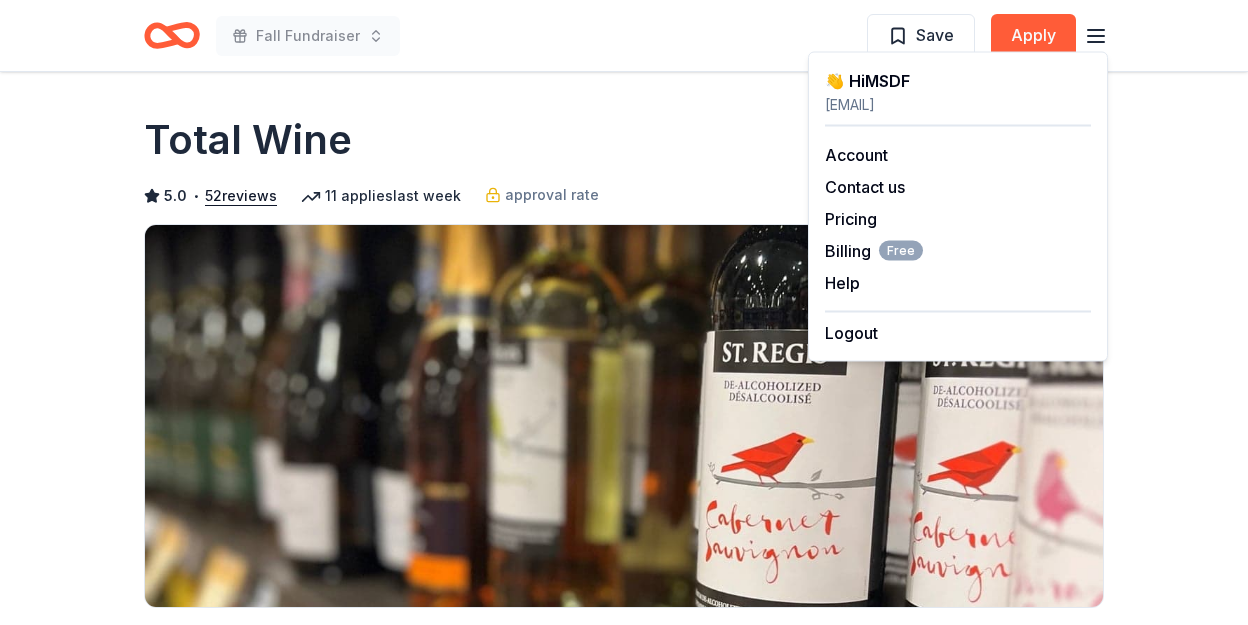 click 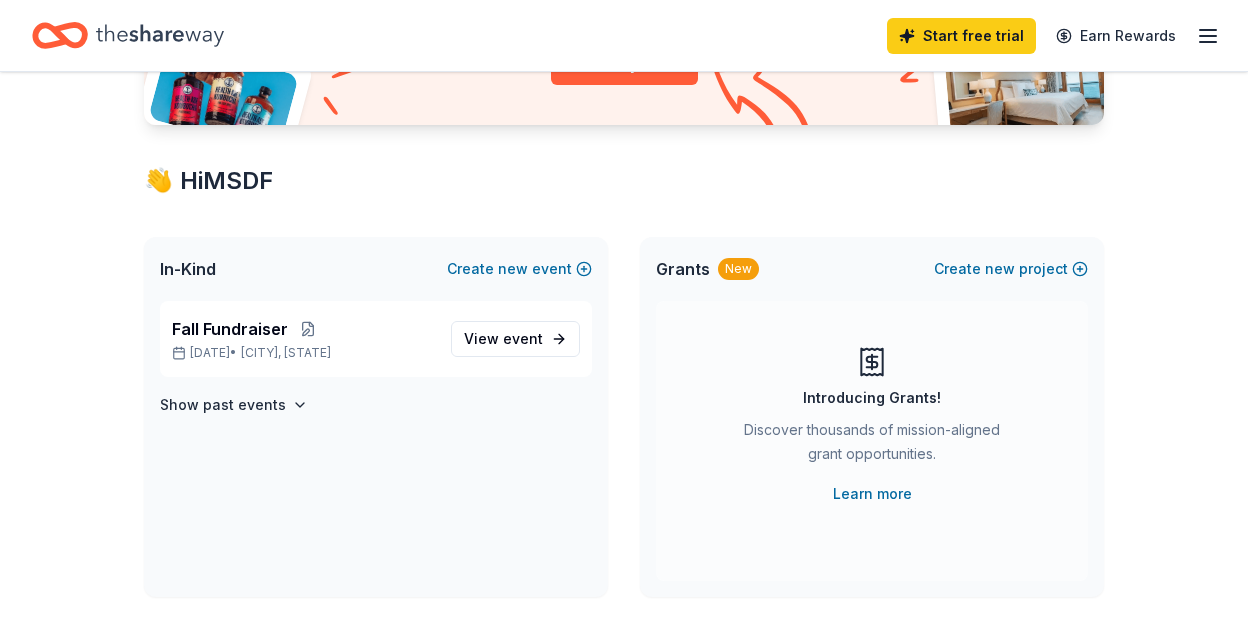 scroll, scrollTop: 282, scrollLeft: 0, axis: vertical 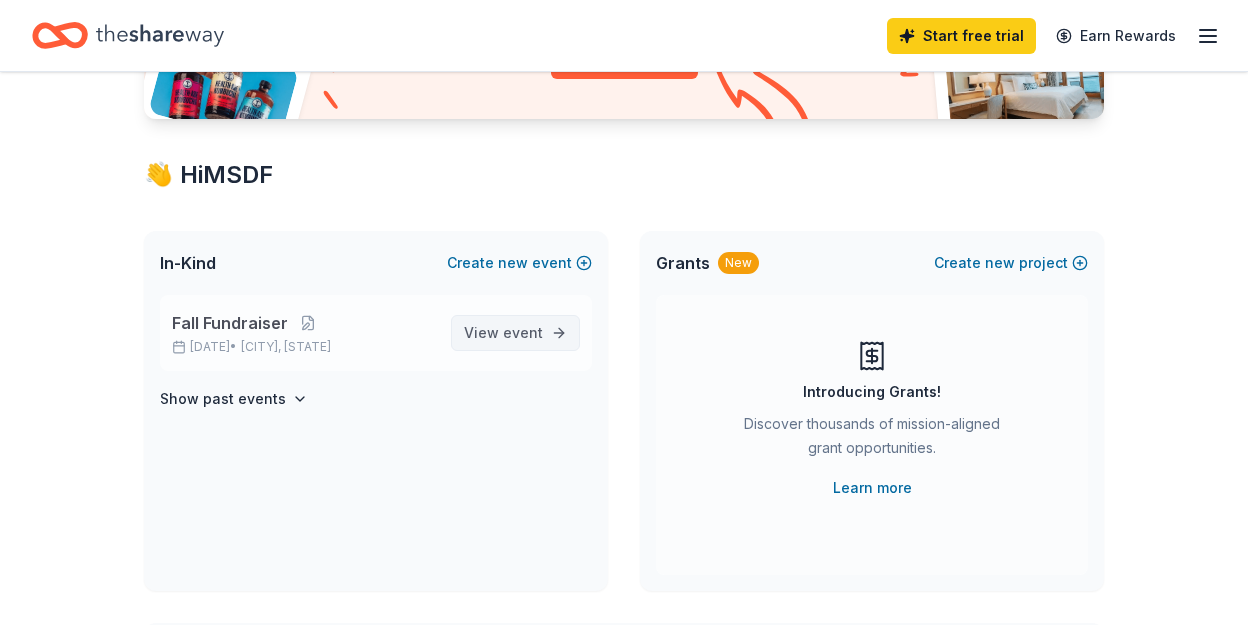 click on "event" at bounding box center (523, 332) 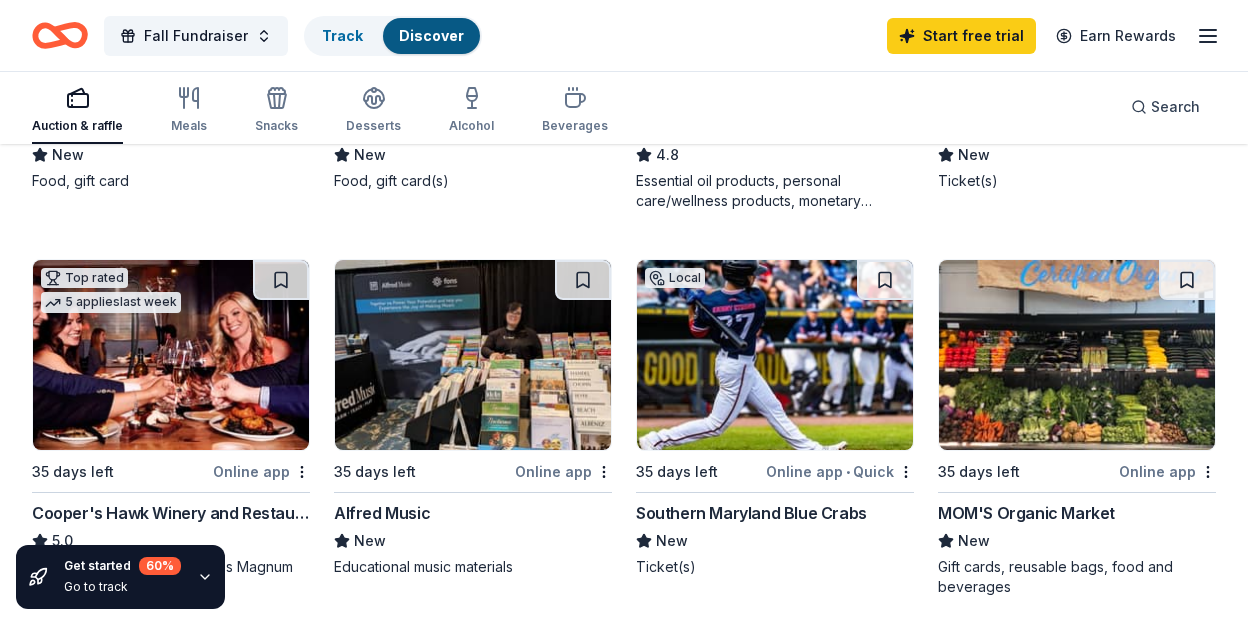 scroll, scrollTop: 1698, scrollLeft: 0, axis: vertical 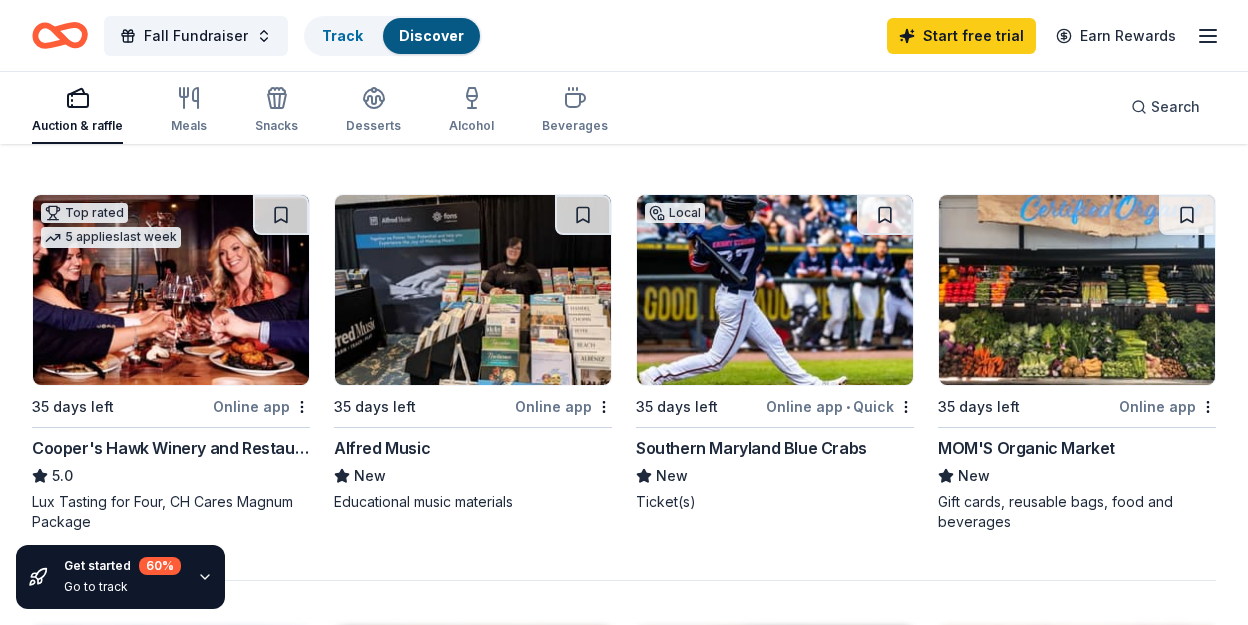 click at bounding box center (1077, 290) 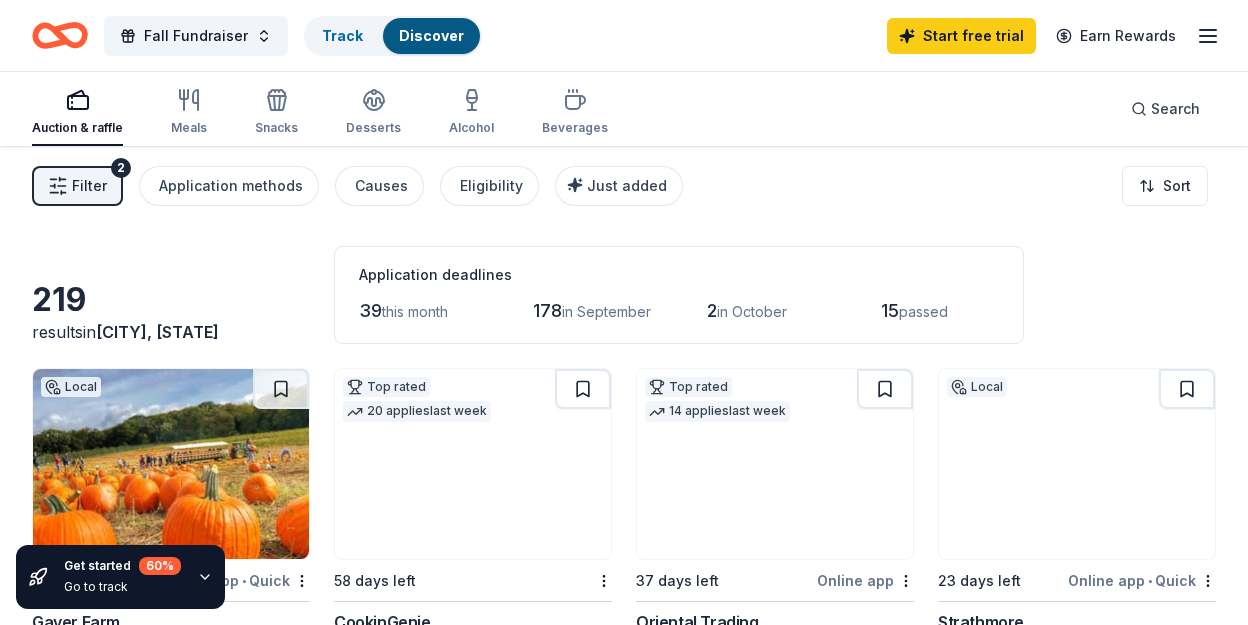 scroll, scrollTop: 0, scrollLeft: 0, axis: both 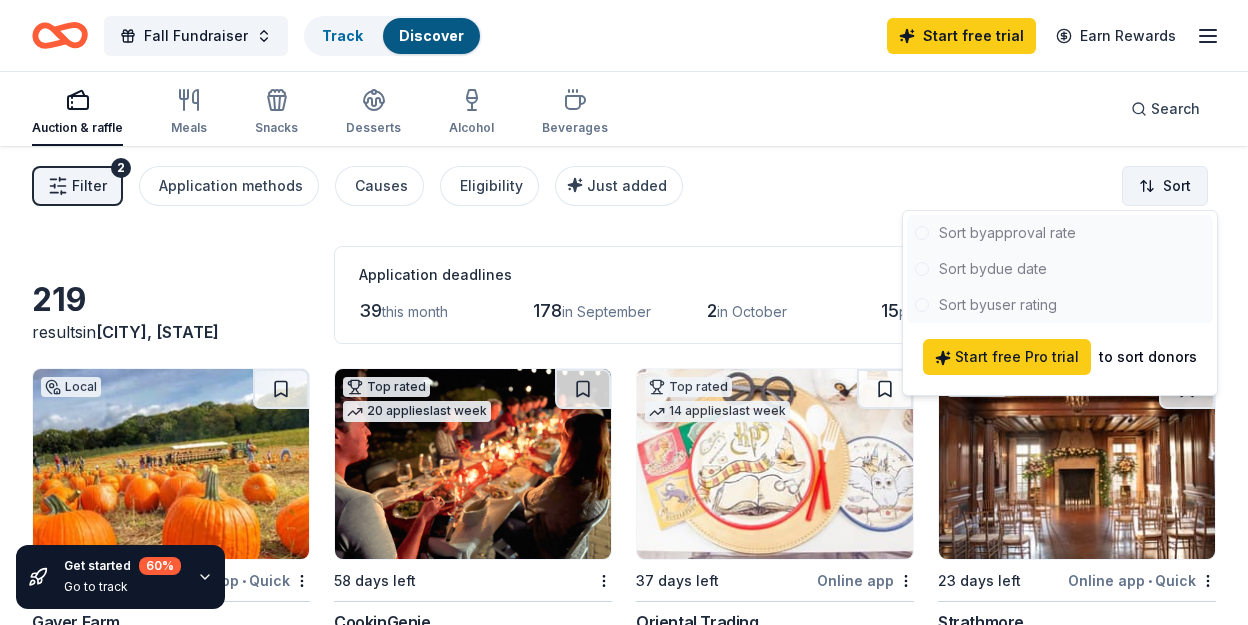 click on "Fall Fundraiser Track  Discover Start free  trial Earn Rewards Auction & raffle Meals Snacks Desserts Alcohol Beverages Search Filter 2 Application methods Causes Eligibility Just added Sort Get started 60 % Go to track 219 results  in  Frederick, MD Application deadlines 39  this month 178  in September 2  in October 15  passed Local 51 days left Online app • Quick Gaver Farm New Admission passes, gift basket(s) Top rated 20   applies  last week 58 days left CookinGenie 5.0 One $200 gift card Top rated 14   applies  last week 37 days left Online app Oriental Trading 4.8 Donation depends on request Local 23 days left Online app • Quick Strathmore New Ticket(s) 1   apply  last week 35 days left Online app Sheetz 5.0 Food, gift card(s), volunteer hours, financial contributions Top rated 10   applies  last week 5  days left Online app Kendra Scott 4.7 Local 23 days left Online app • Quick Flavor Cupcakery New Cupcake, gift card(s) Top rated 11   applies  last week 9  days left Online app Total Wine 5.0 8" at bounding box center (624, 312) 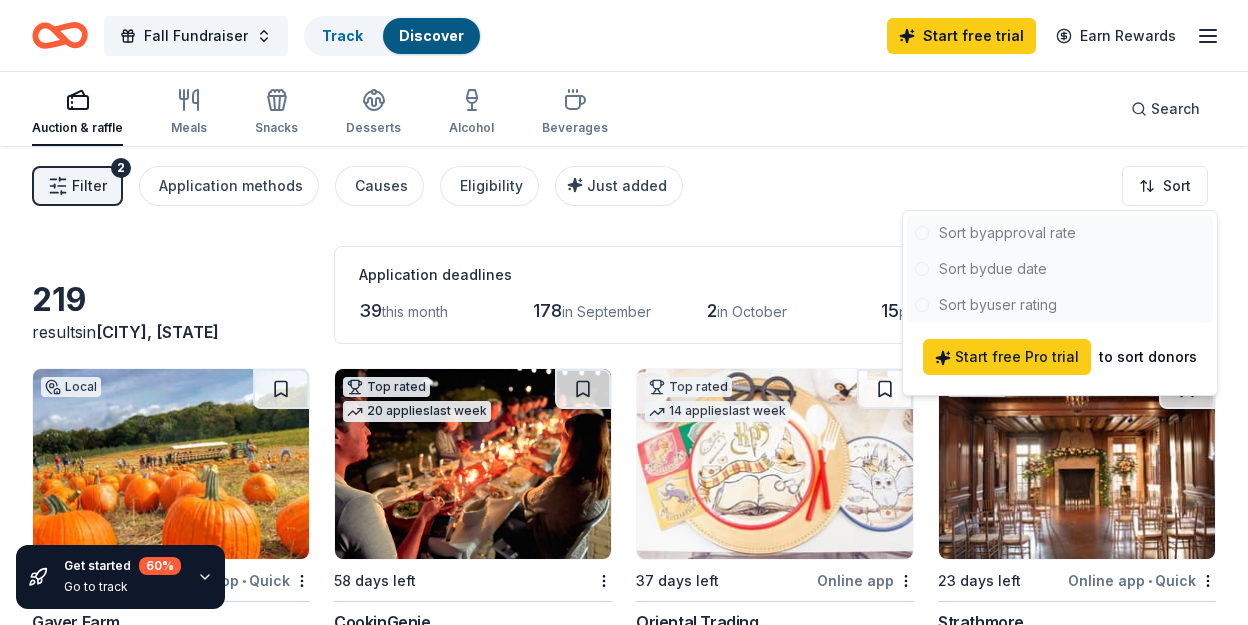 click at bounding box center (1060, 269) 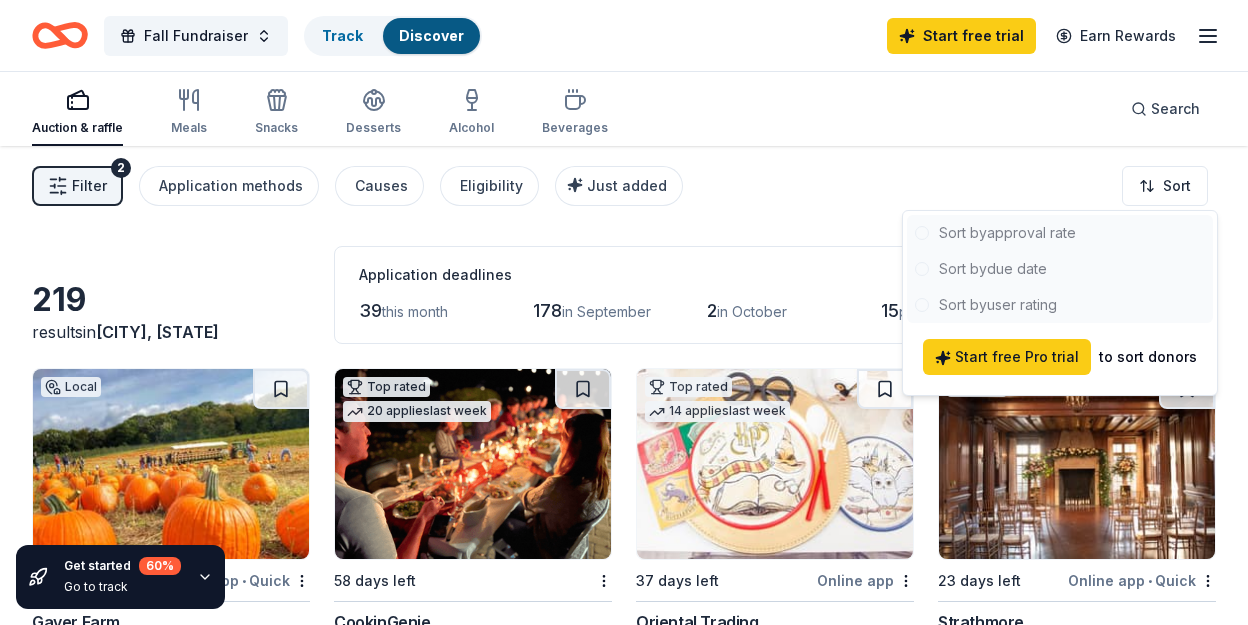 click at bounding box center [1060, 269] 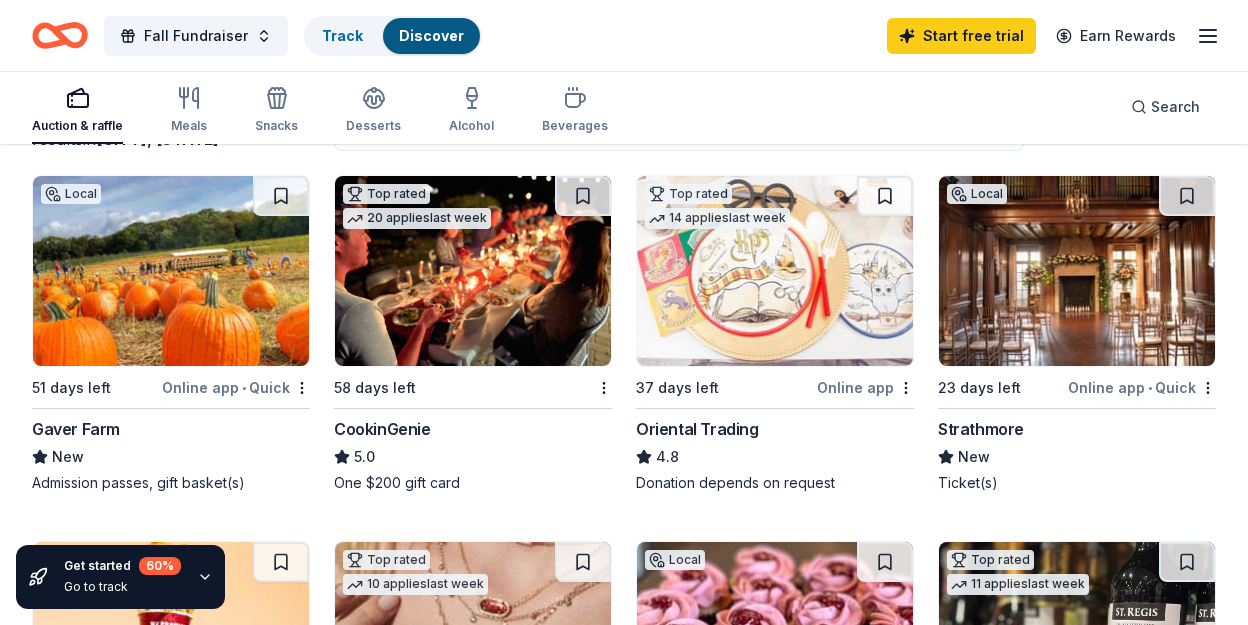 scroll, scrollTop: 202, scrollLeft: 0, axis: vertical 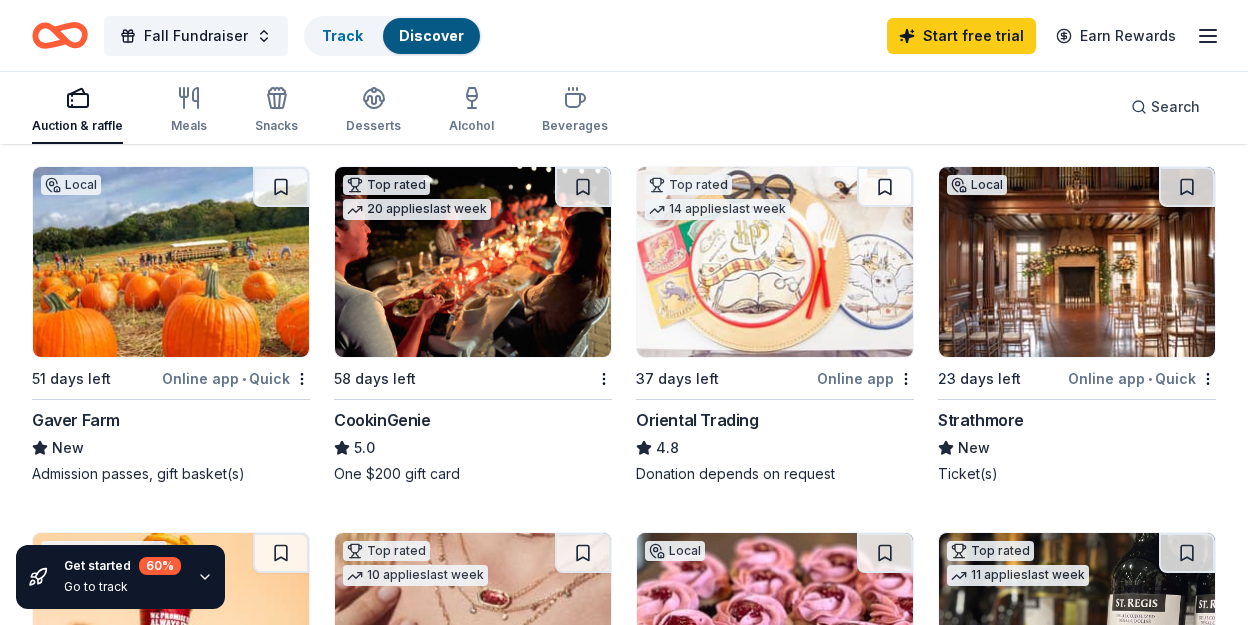 click at bounding box center (775, 262) 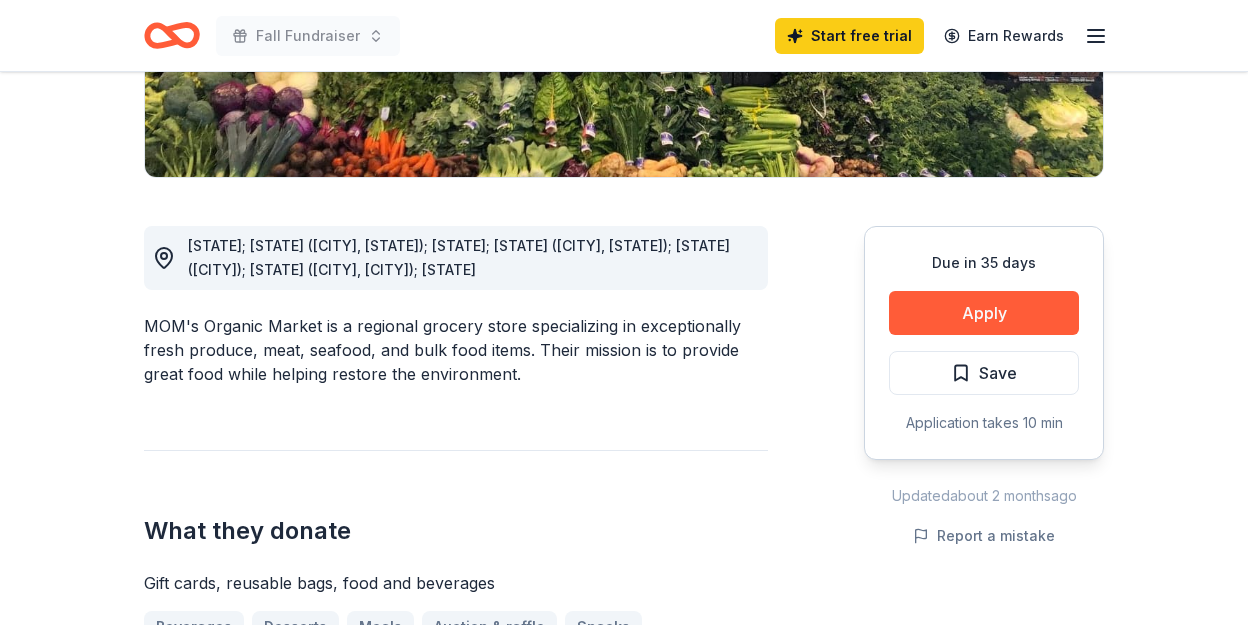 scroll, scrollTop: 467, scrollLeft: 0, axis: vertical 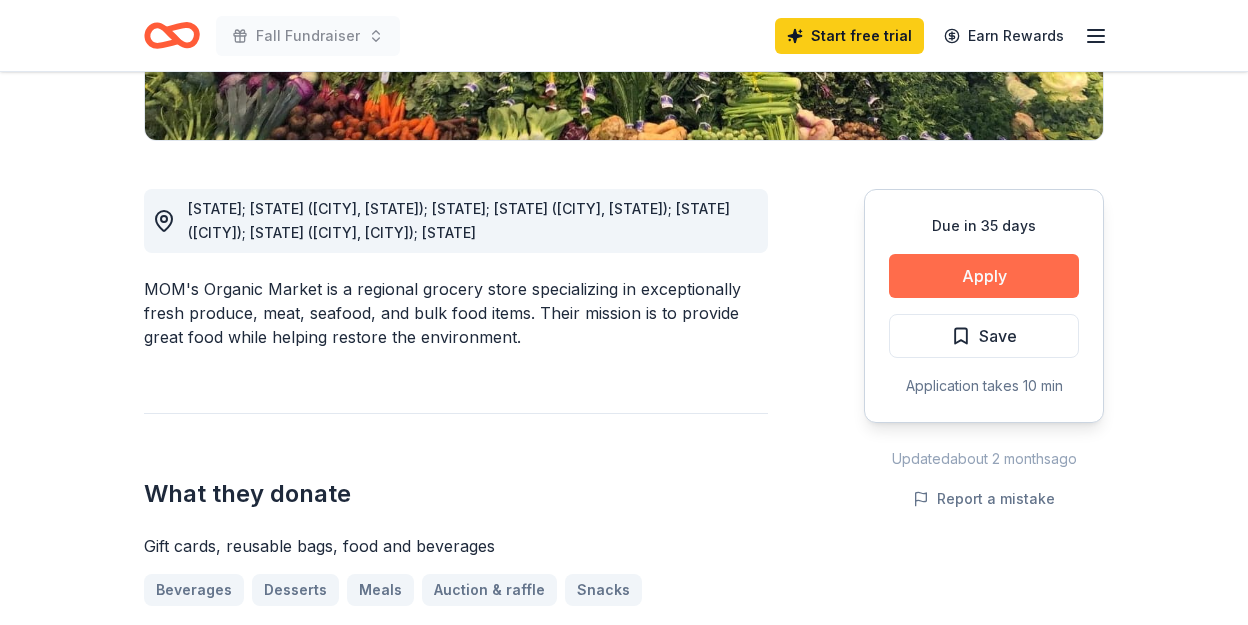 click on "Apply" at bounding box center [984, 276] 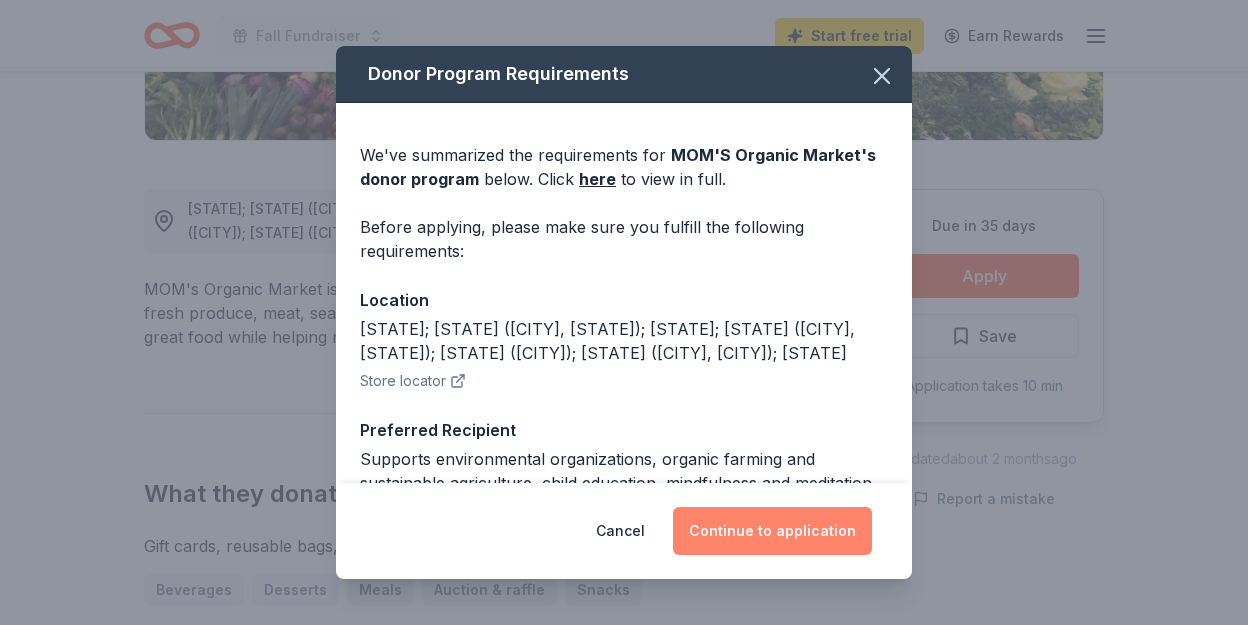 click on "Continue to application" at bounding box center [772, 531] 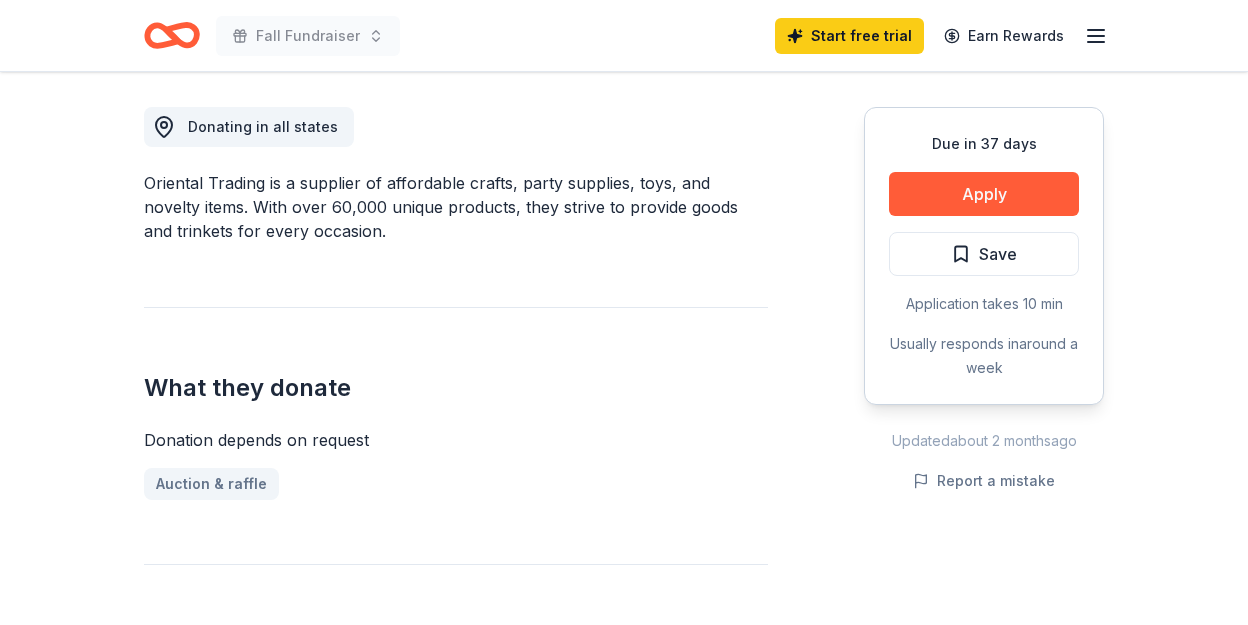 scroll, scrollTop: 551, scrollLeft: 0, axis: vertical 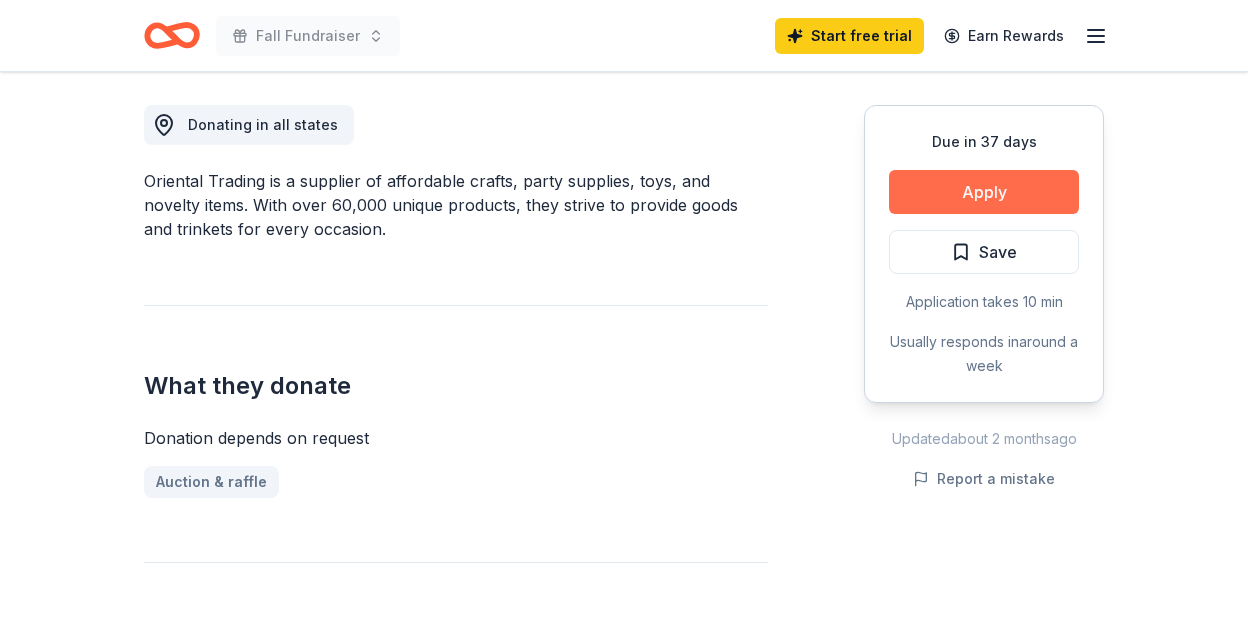 click on "Apply" at bounding box center [984, 192] 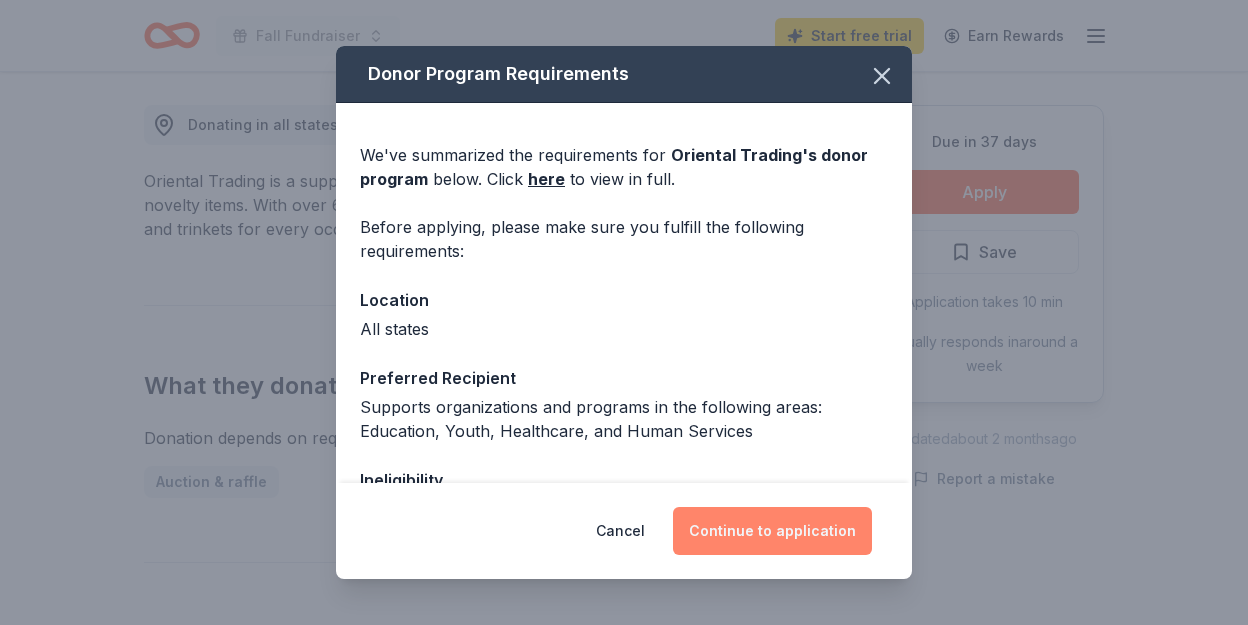 click on "Continue to application" at bounding box center (772, 531) 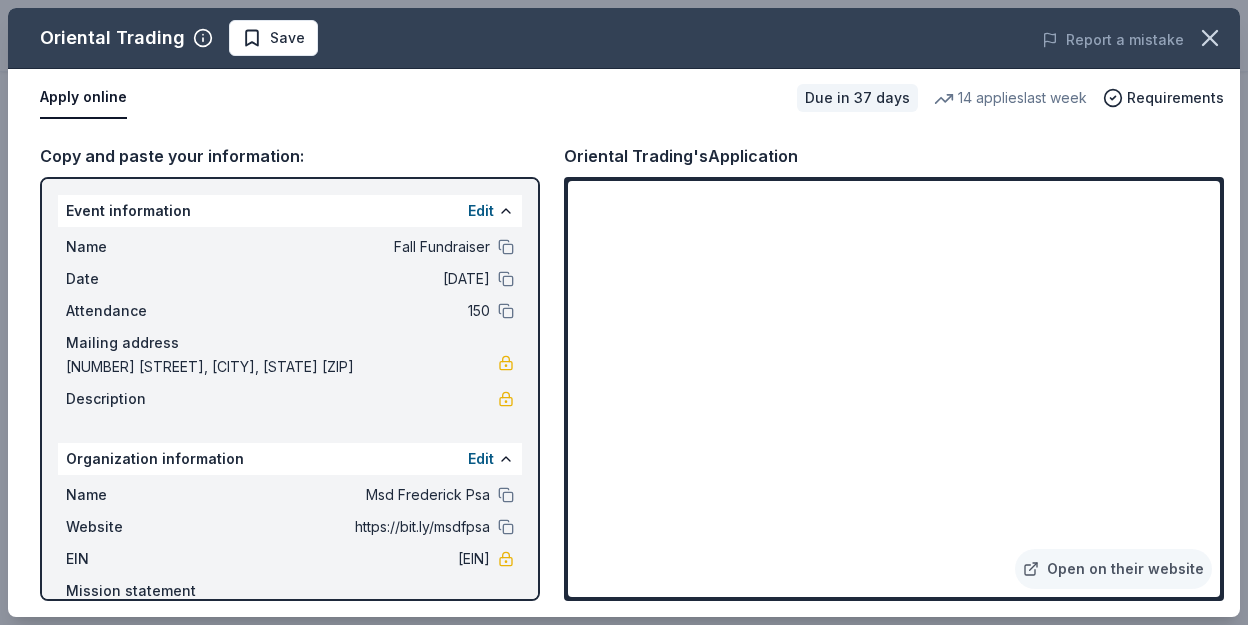 drag, startPoint x: 411, startPoint y: 561, endPoint x: 466, endPoint y: 555, distance: 55.326305 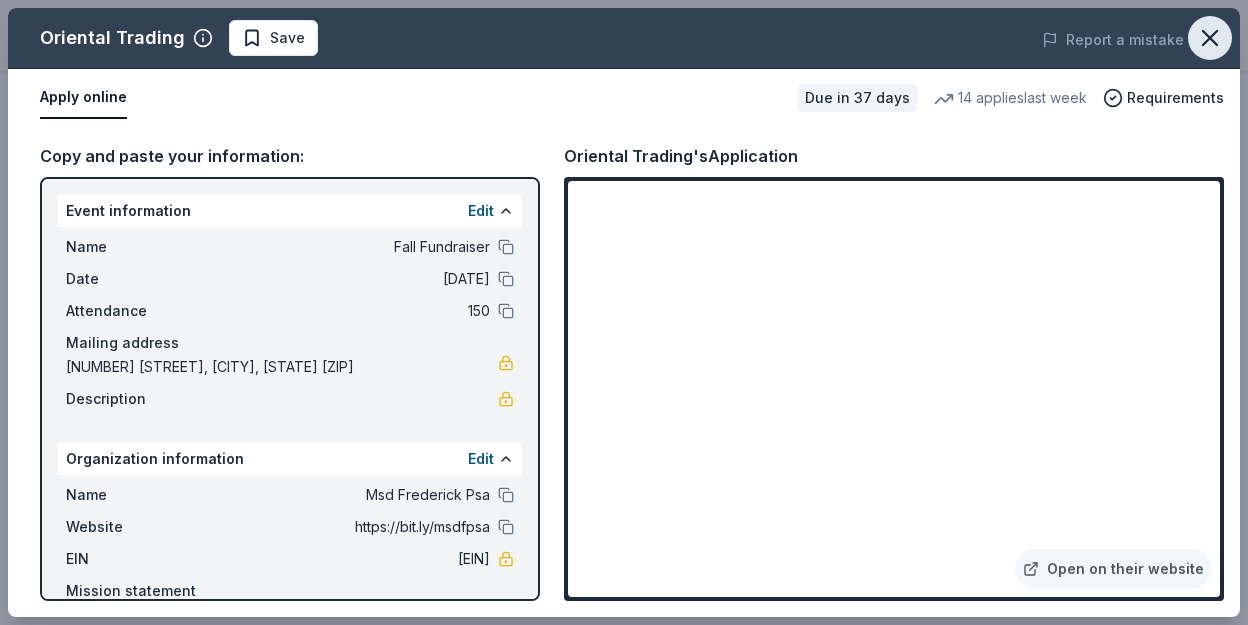 click 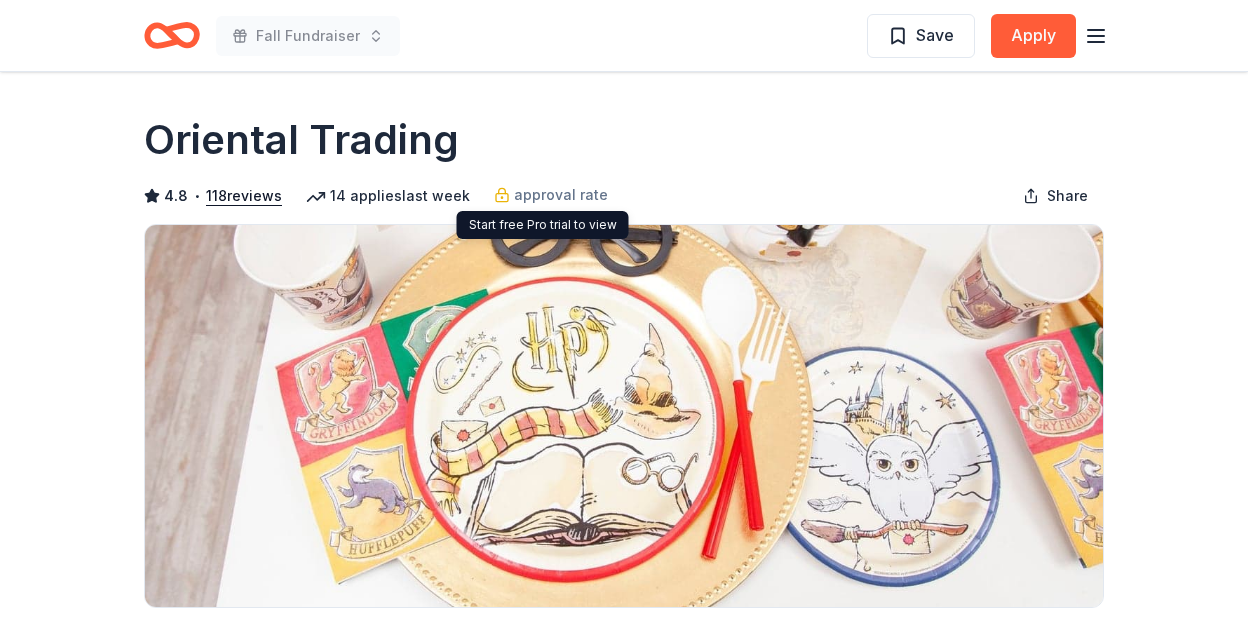 scroll, scrollTop: 0, scrollLeft: 0, axis: both 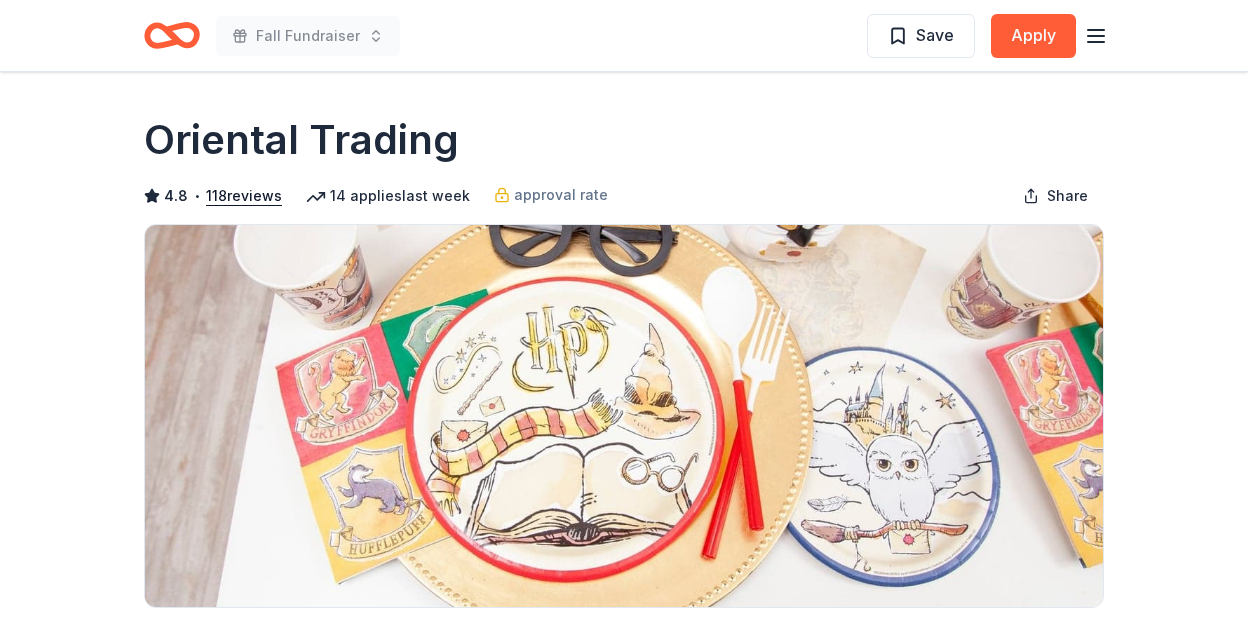 click 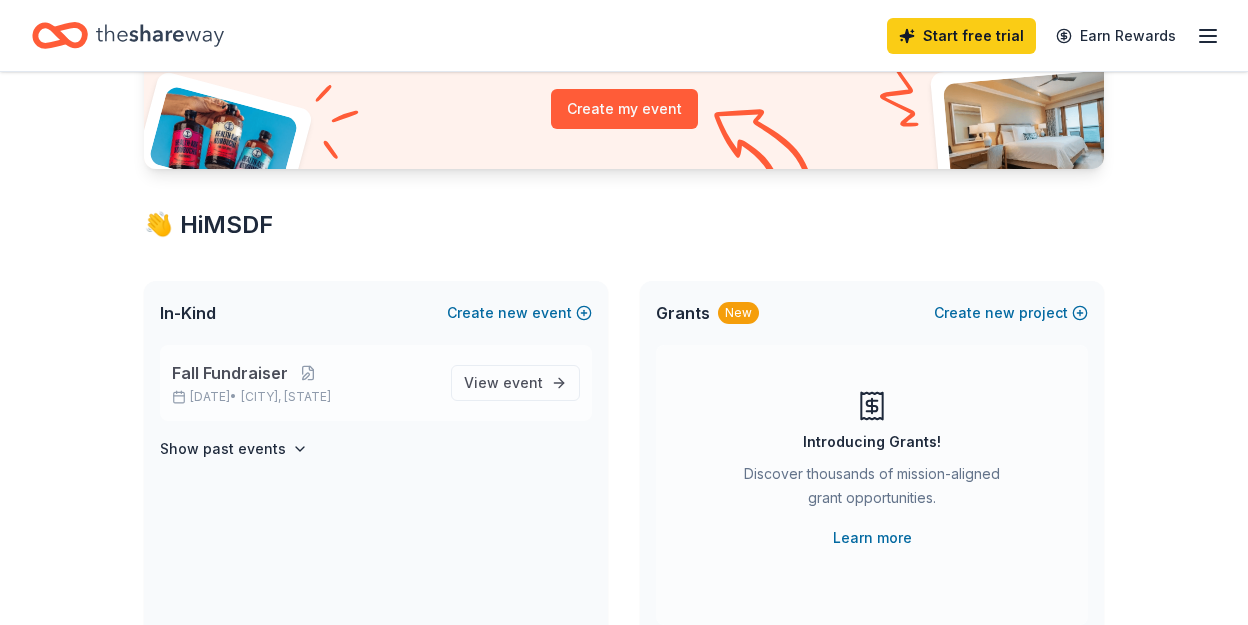 scroll, scrollTop: 239, scrollLeft: 0, axis: vertical 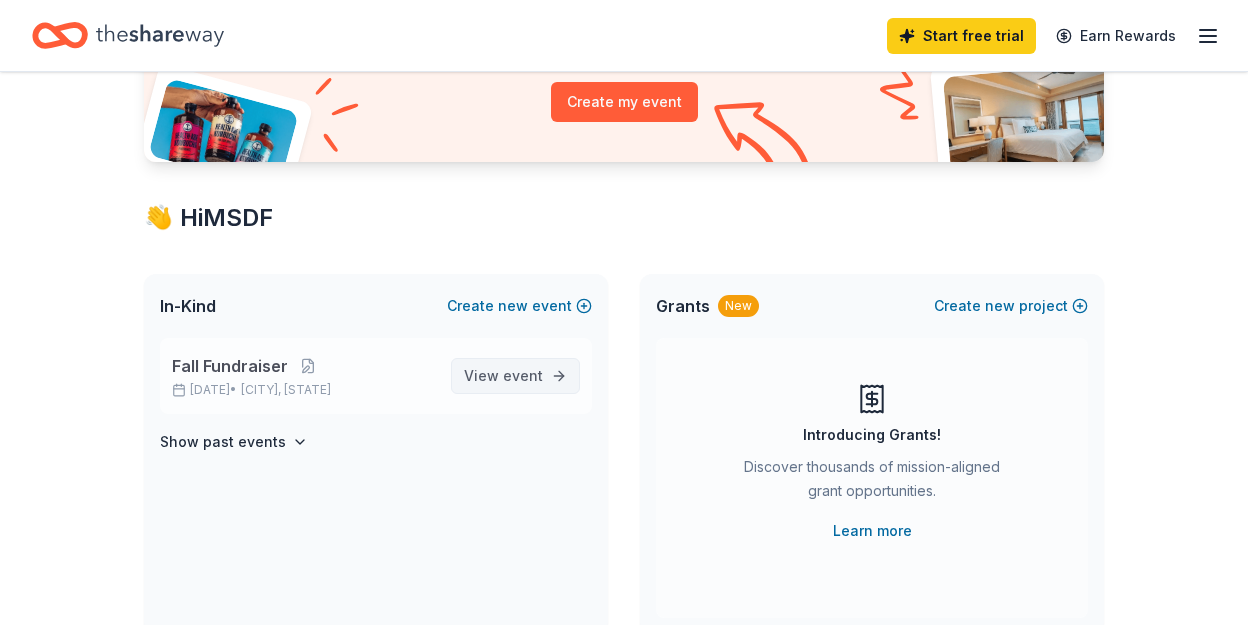 click on "View   event" at bounding box center (503, 376) 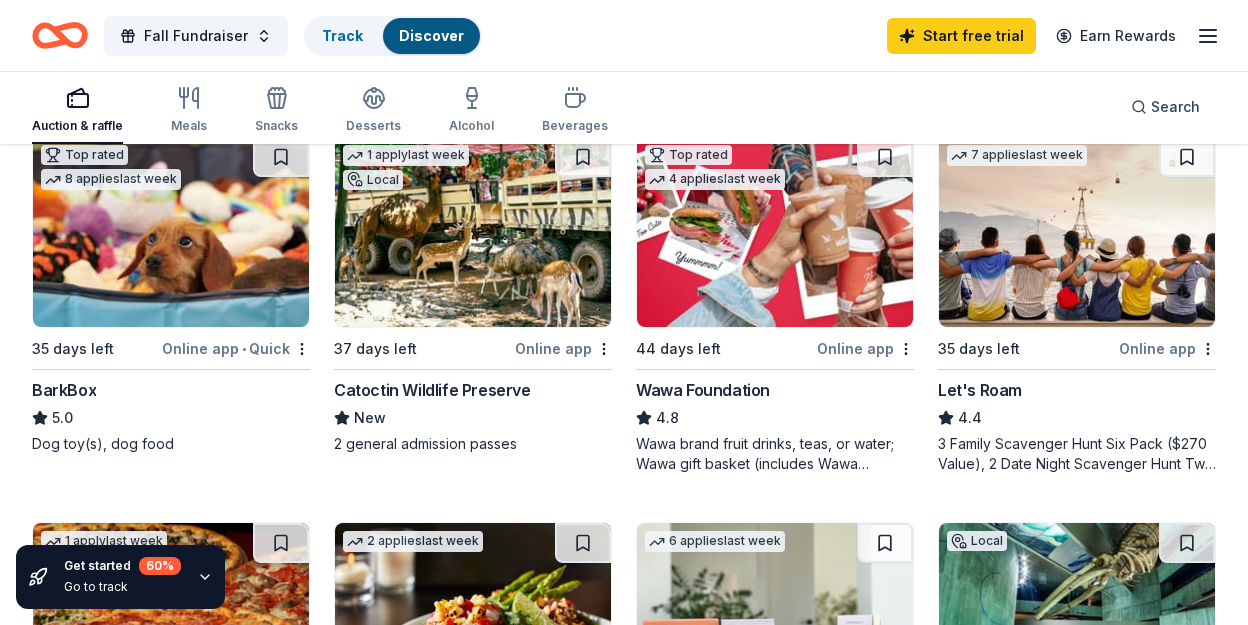 scroll, scrollTop: 986, scrollLeft: 0, axis: vertical 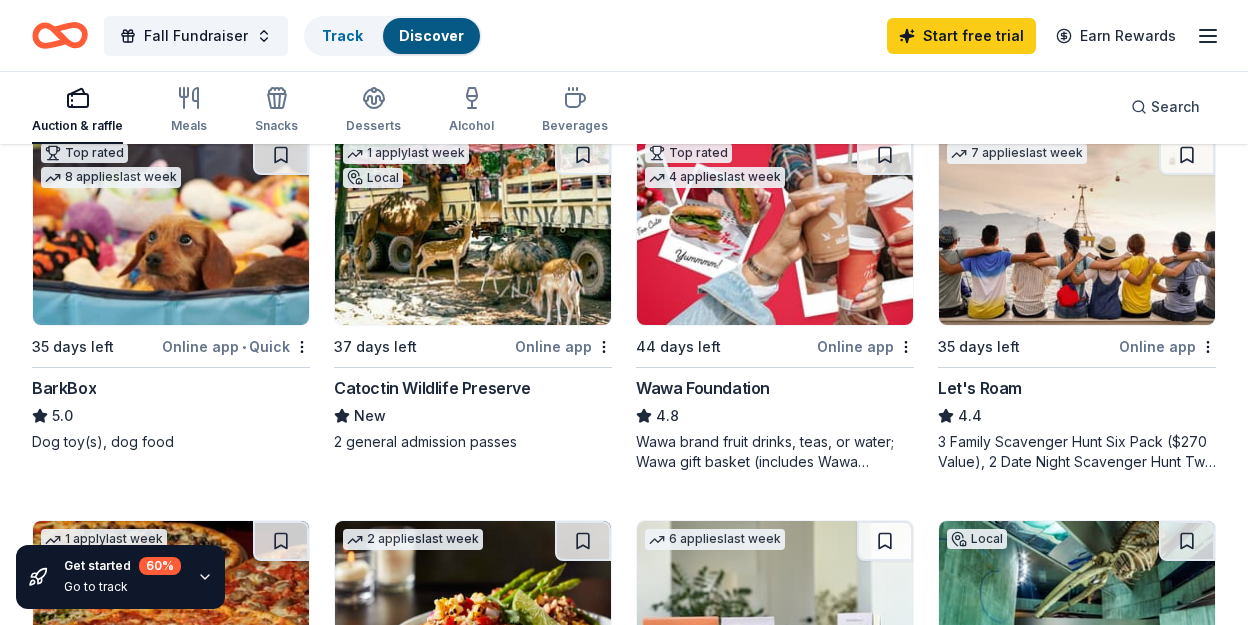 click at bounding box center [775, 230] 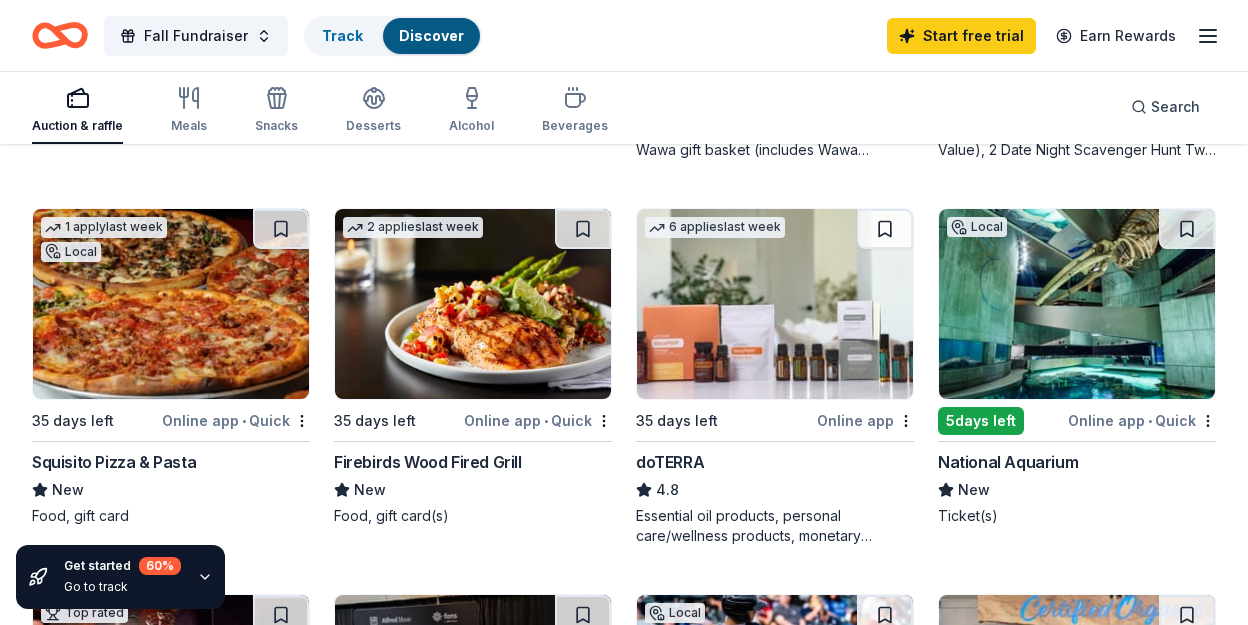 scroll, scrollTop: 1280, scrollLeft: 0, axis: vertical 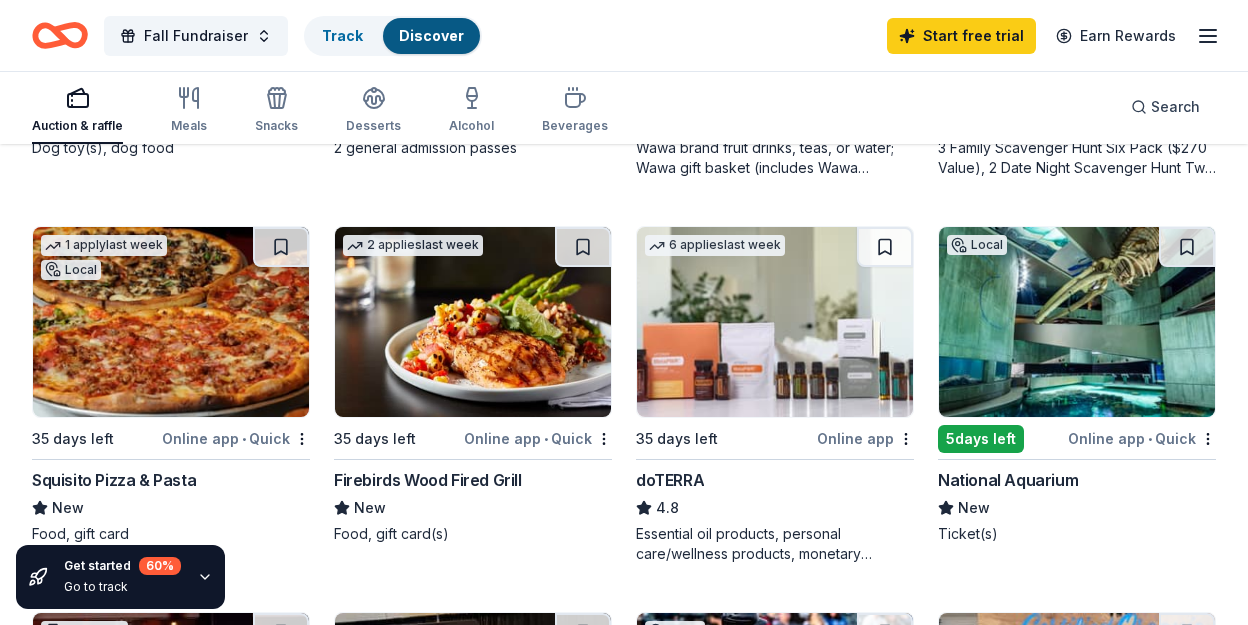 click at bounding box center (473, 322) 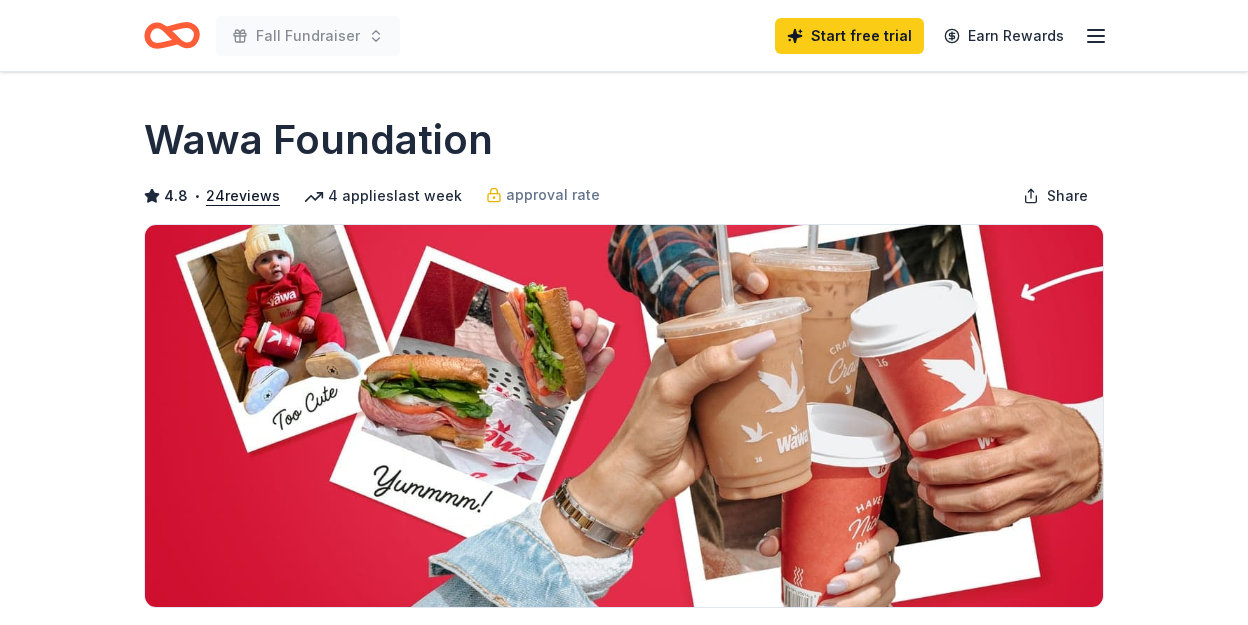 scroll, scrollTop: 0, scrollLeft: 0, axis: both 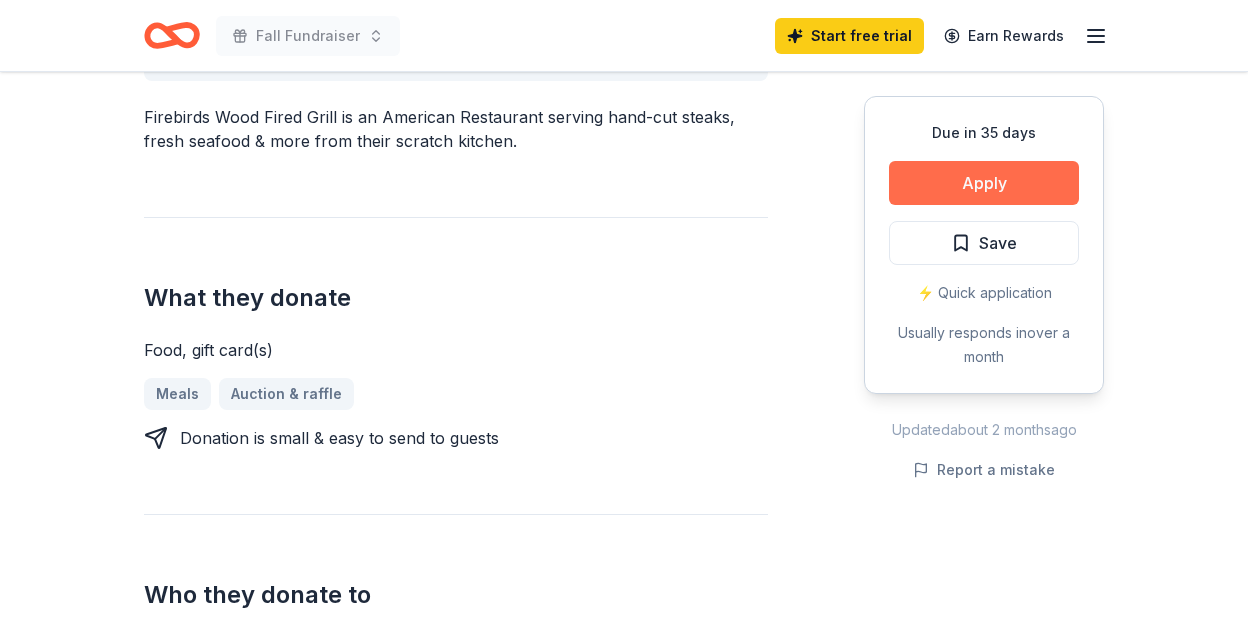 click on "Apply" at bounding box center [984, 183] 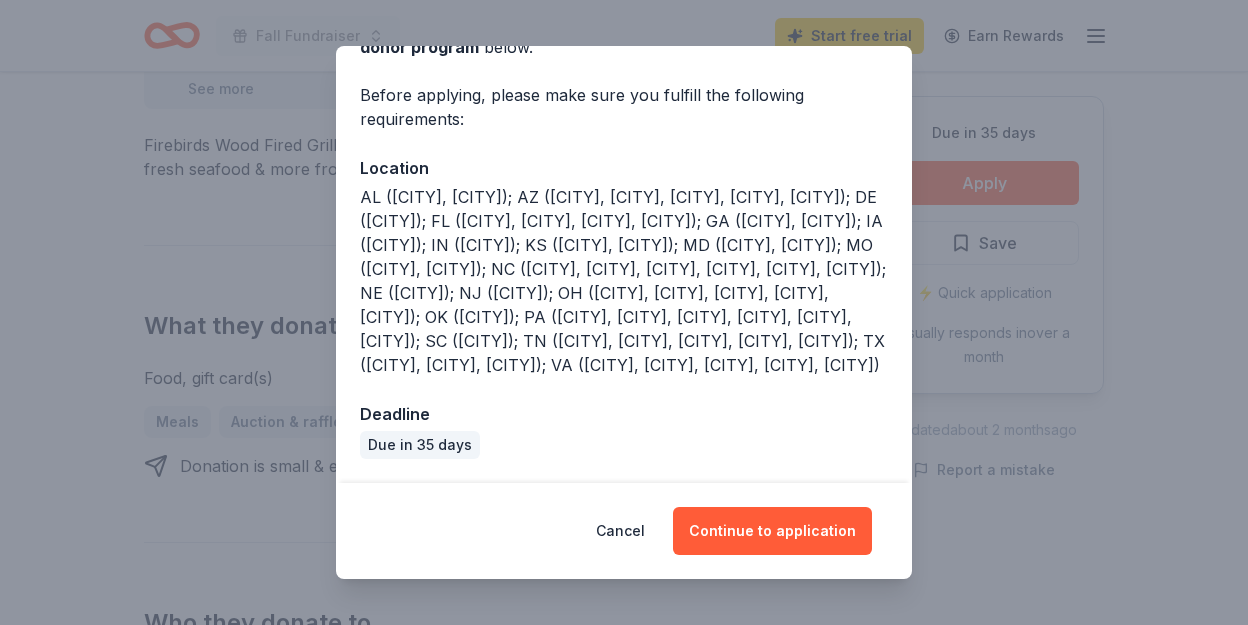 scroll, scrollTop: 227, scrollLeft: 0, axis: vertical 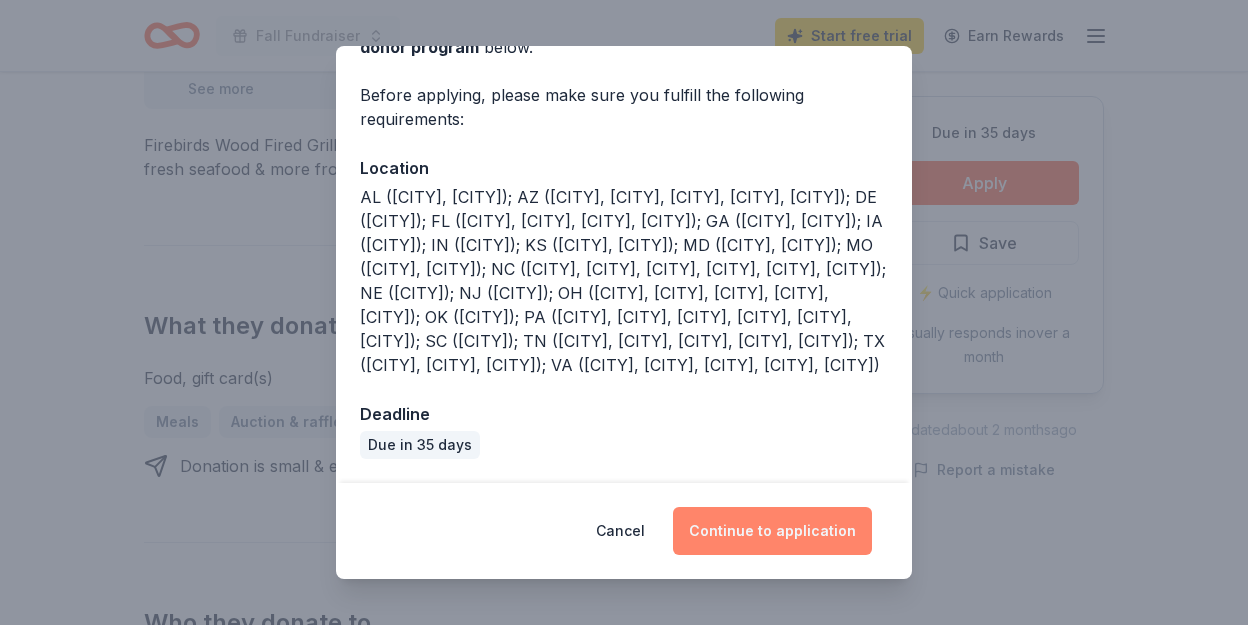 click on "Continue to application" at bounding box center [772, 531] 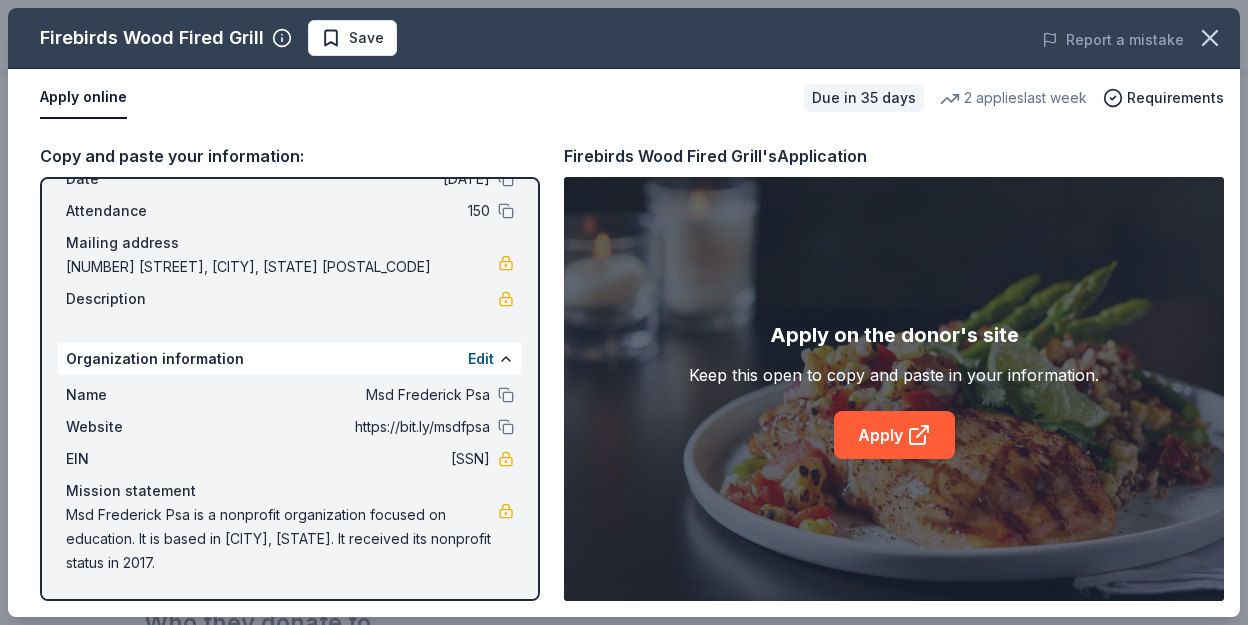 scroll, scrollTop: 100, scrollLeft: 0, axis: vertical 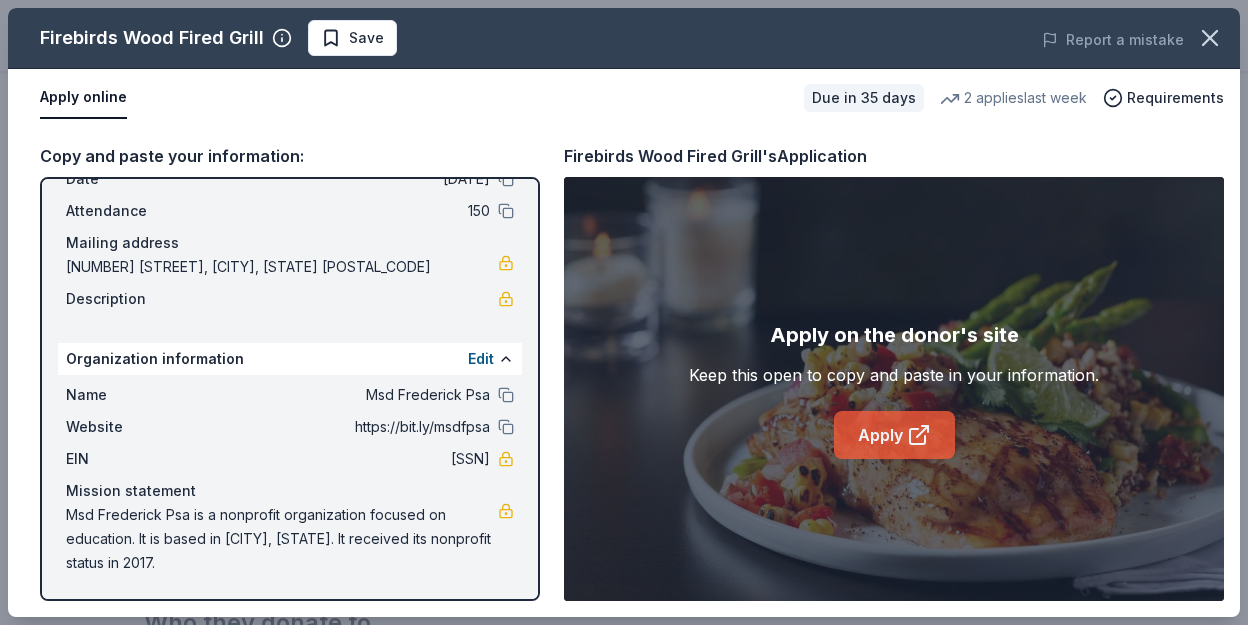 click on "Apply" at bounding box center [894, 435] 